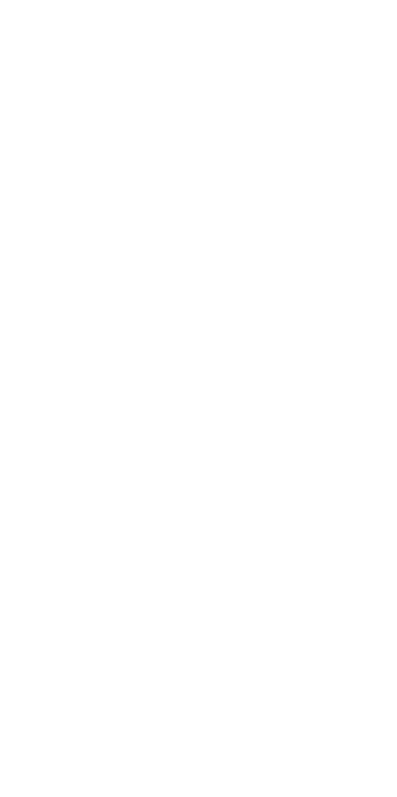 scroll, scrollTop: 0, scrollLeft: 0, axis: both 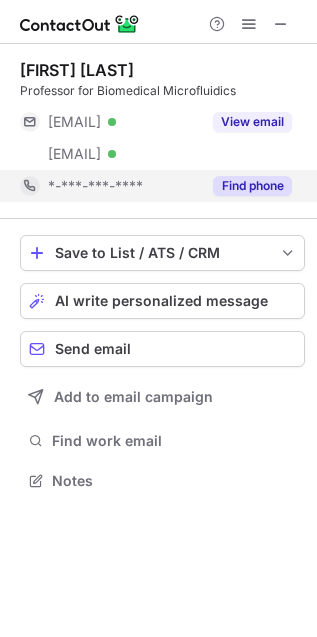 click on "*-***-***-****" at bounding box center (95, 186) 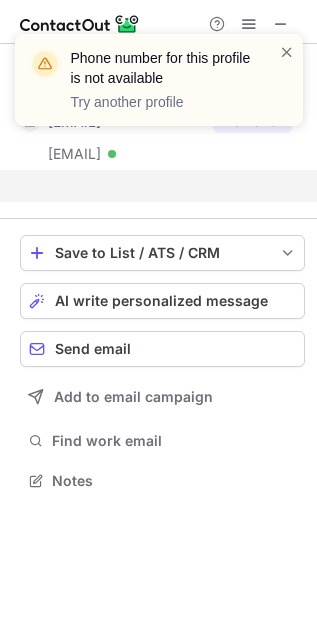 scroll, scrollTop: 435, scrollLeft: 317, axis: both 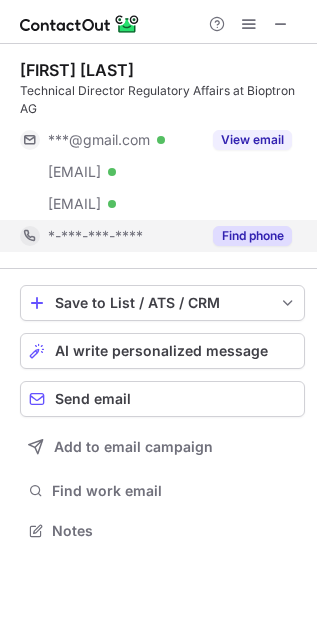 click on "*-***-***-****" at bounding box center (110, 236) 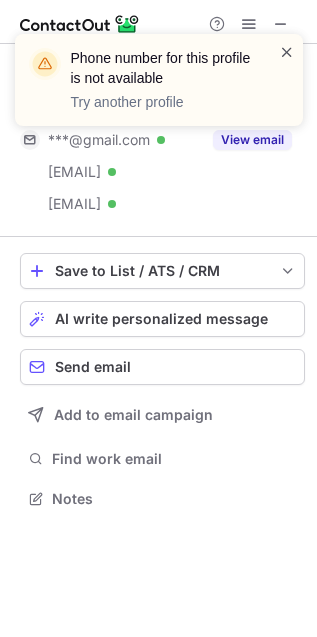 scroll, scrollTop: 485, scrollLeft: 317, axis: both 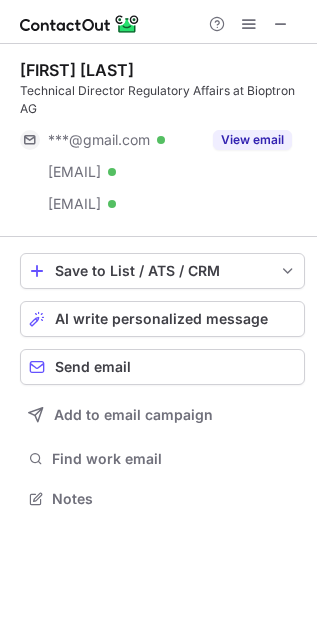 click on "Phone number for this profile is not available Try another profile" at bounding box center [159, 34] 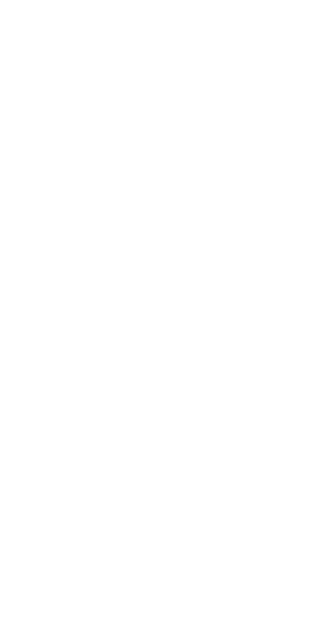 scroll, scrollTop: 0, scrollLeft: 0, axis: both 